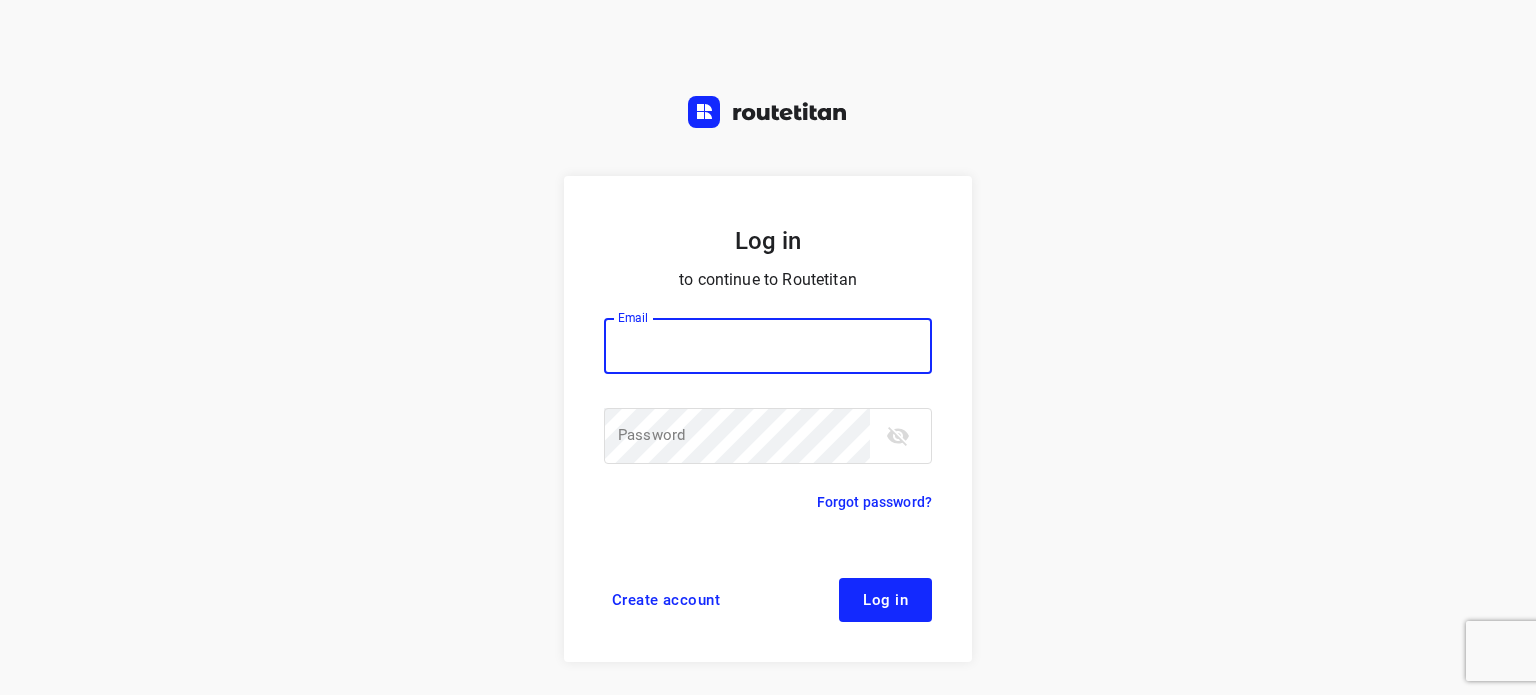 scroll, scrollTop: 0, scrollLeft: 0, axis: both 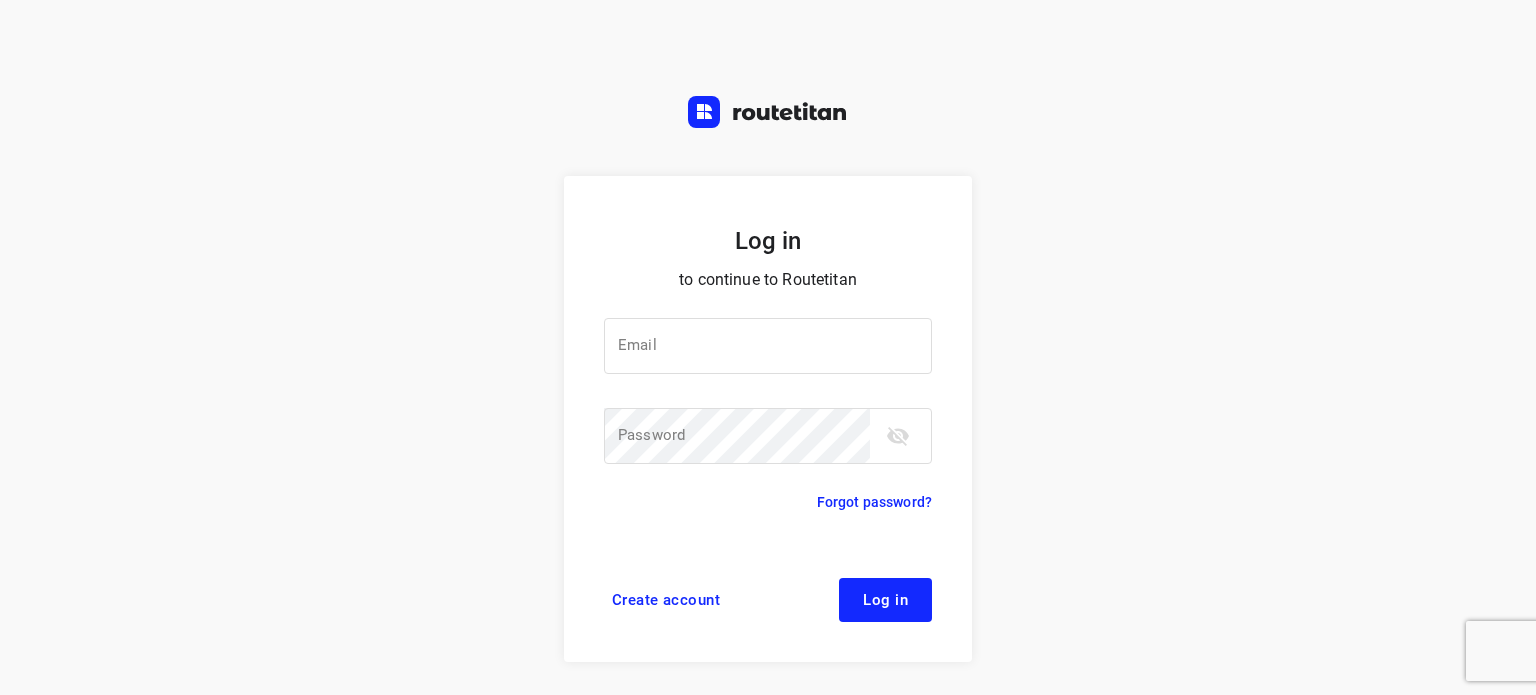 click on "Log in to continue to Routetitan Email Email ​ Password Password ​ Forgot password? Create account Log in" at bounding box center (768, 347) 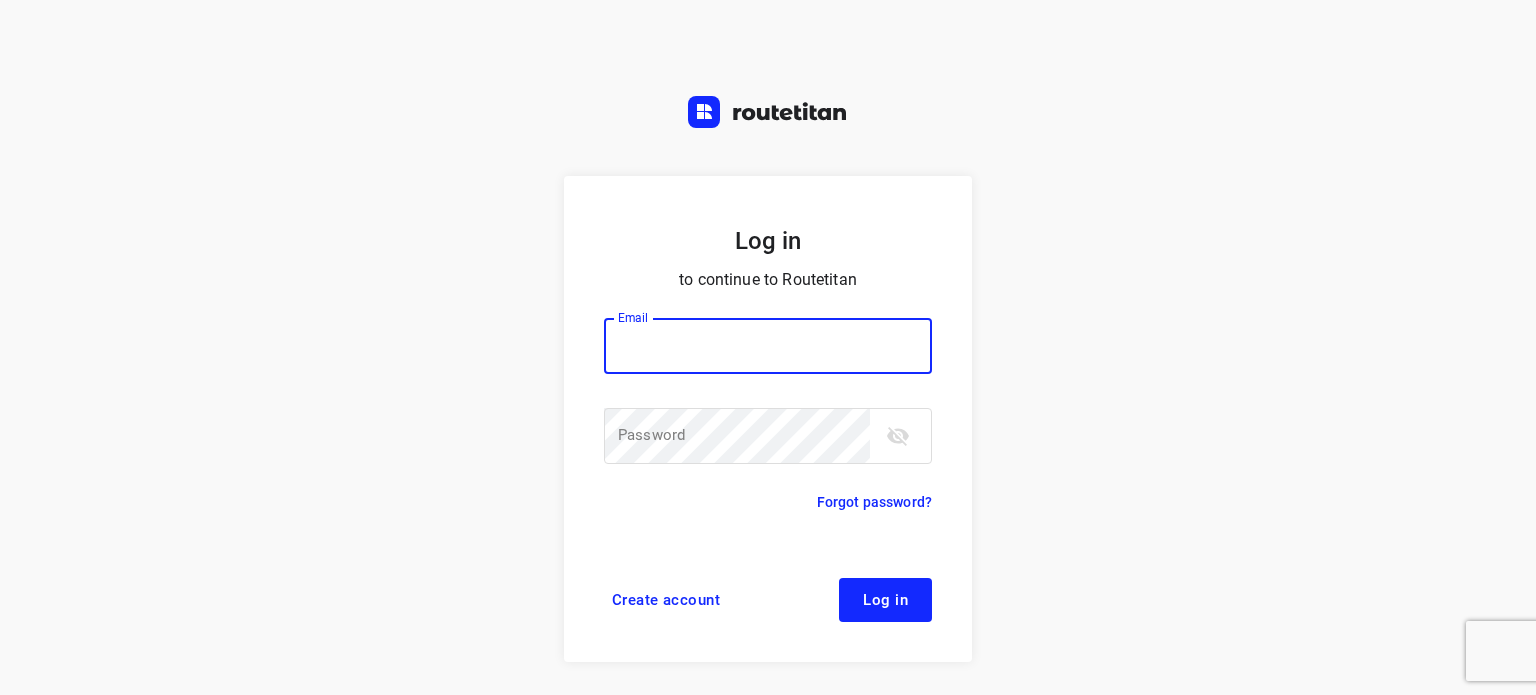 click at bounding box center (768, 346) 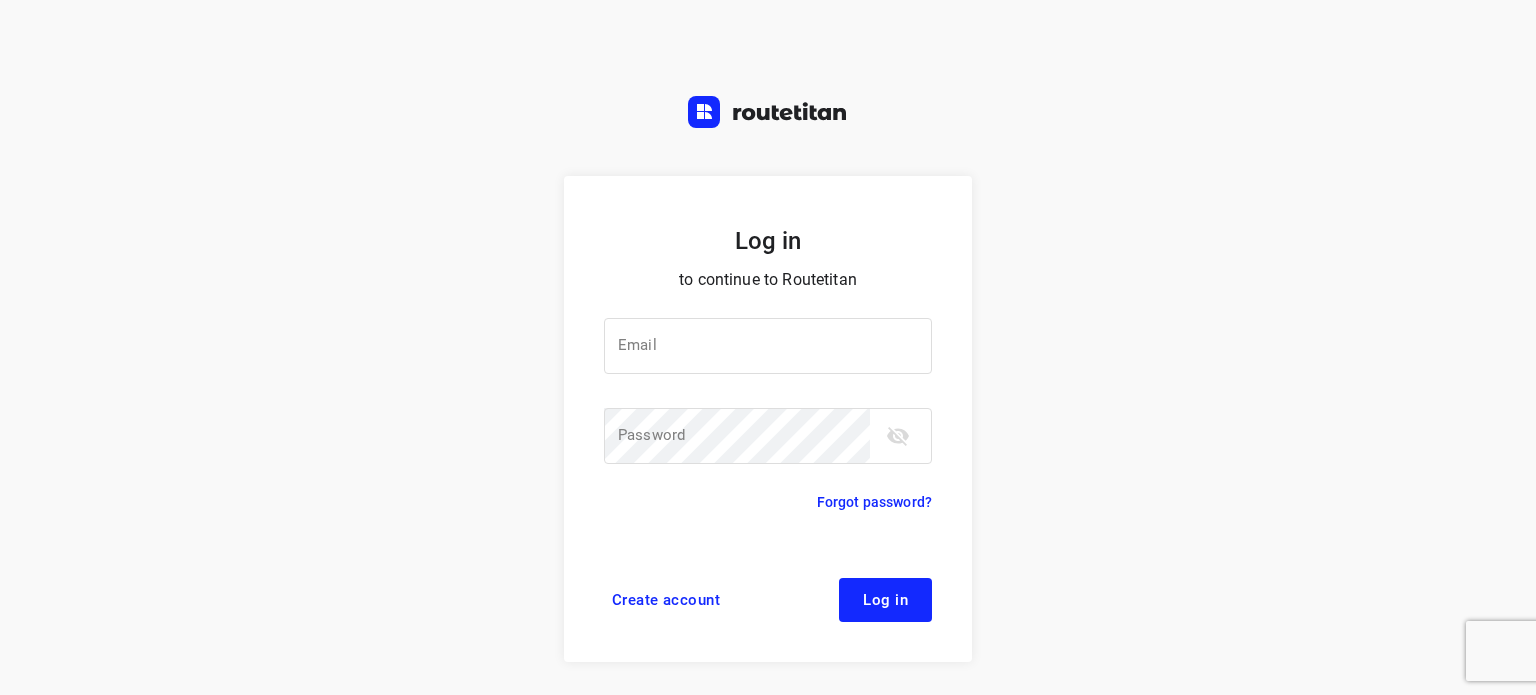 click on "Log in to continue to Routetitan Email Email ​ Password Password ​ Forgot password? Create account Log in" at bounding box center [768, 347] 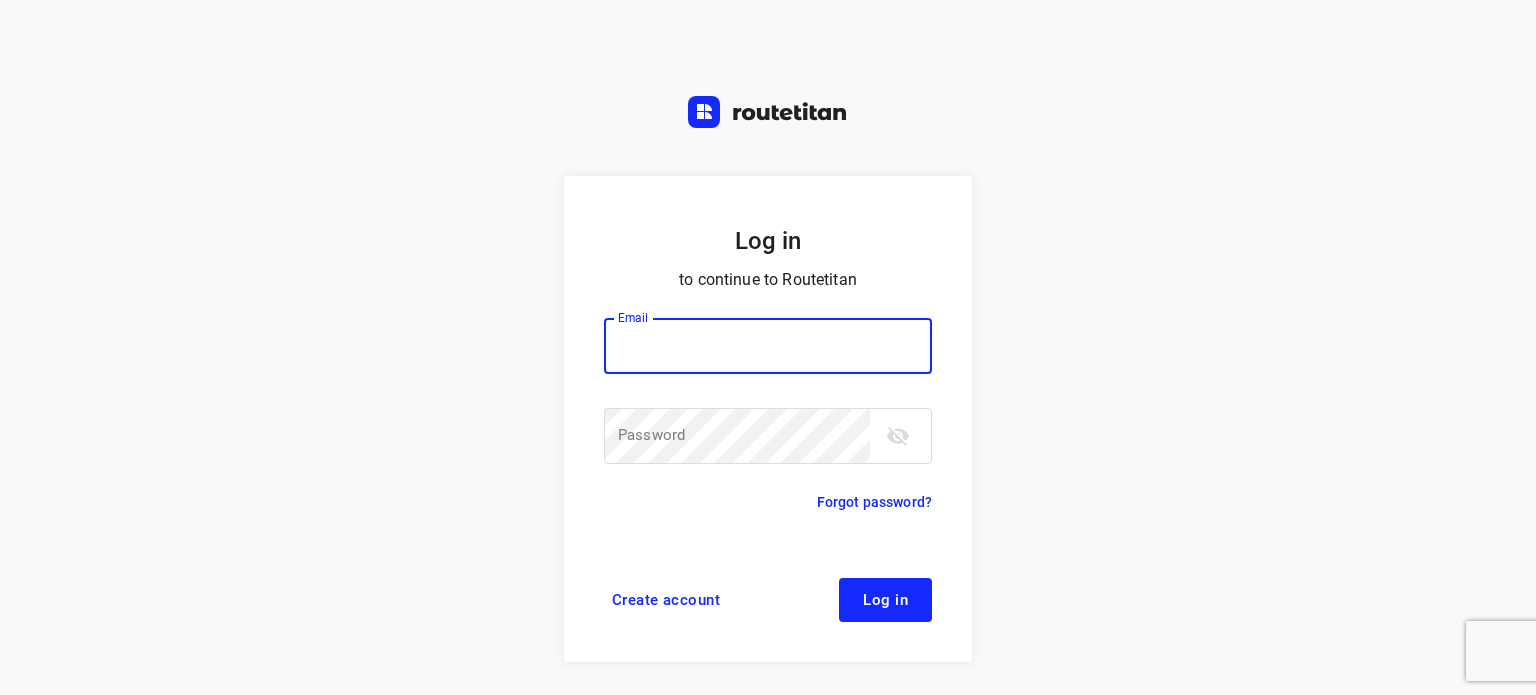 click at bounding box center [768, 346] 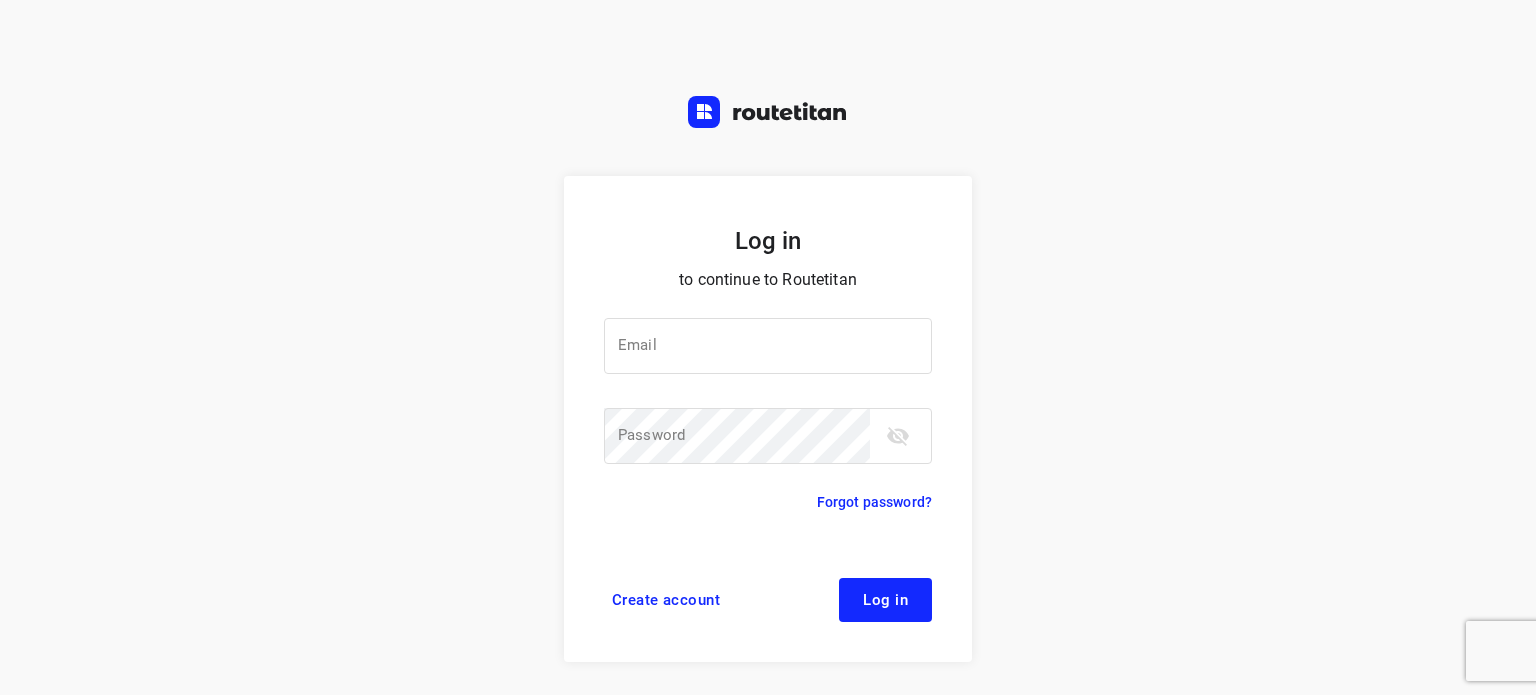 click at bounding box center [0, 0] 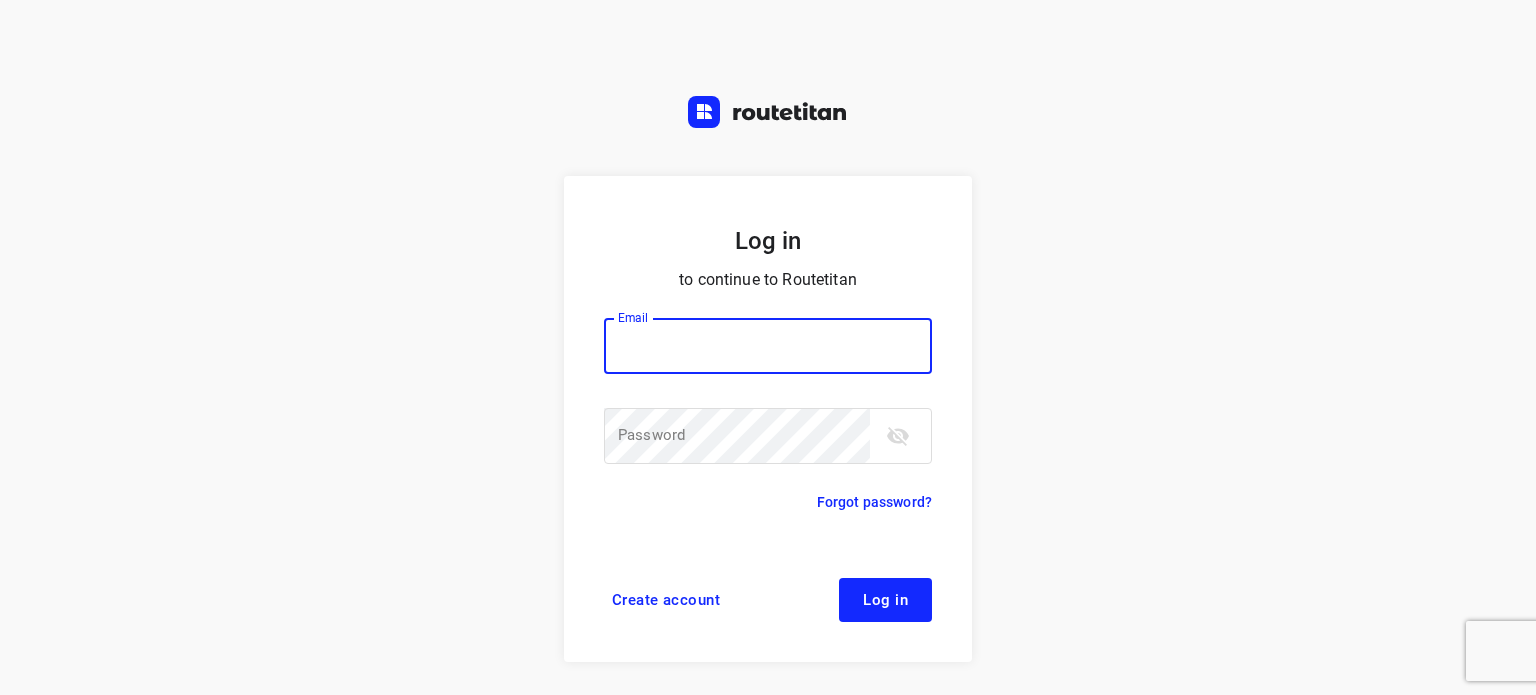 type on "remco@fruitopjewerk.nl" 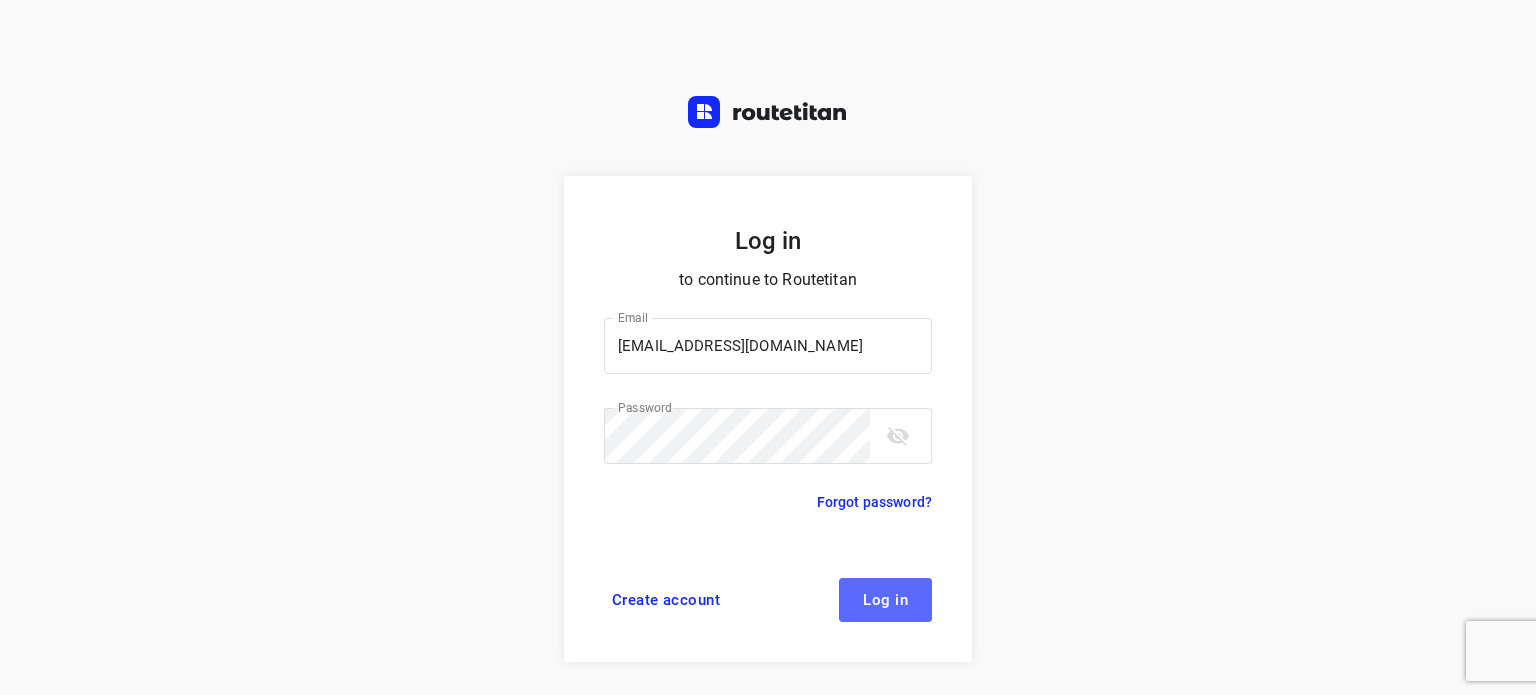 click on "Log in" at bounding box center (885, 600) 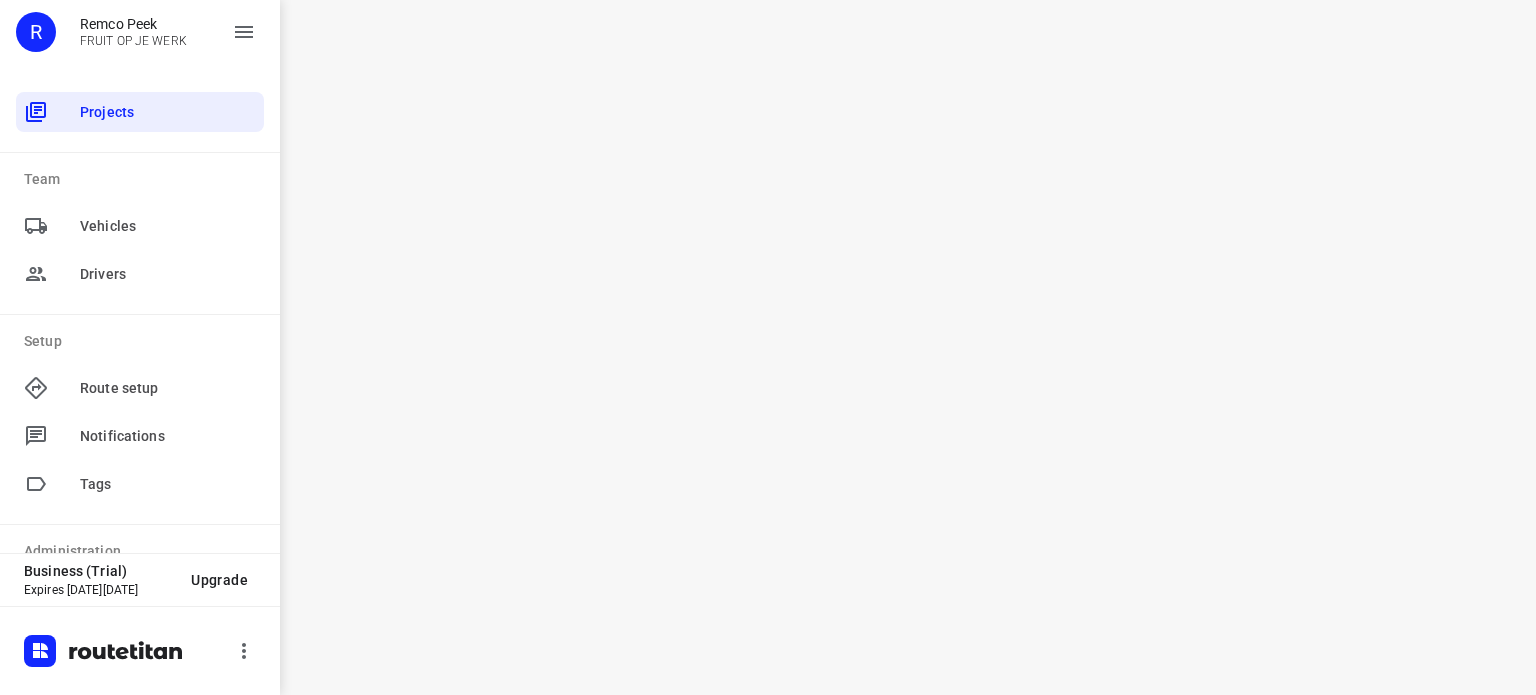 scroll, scrollTop: 0, scrollLeft: 0, axis: both 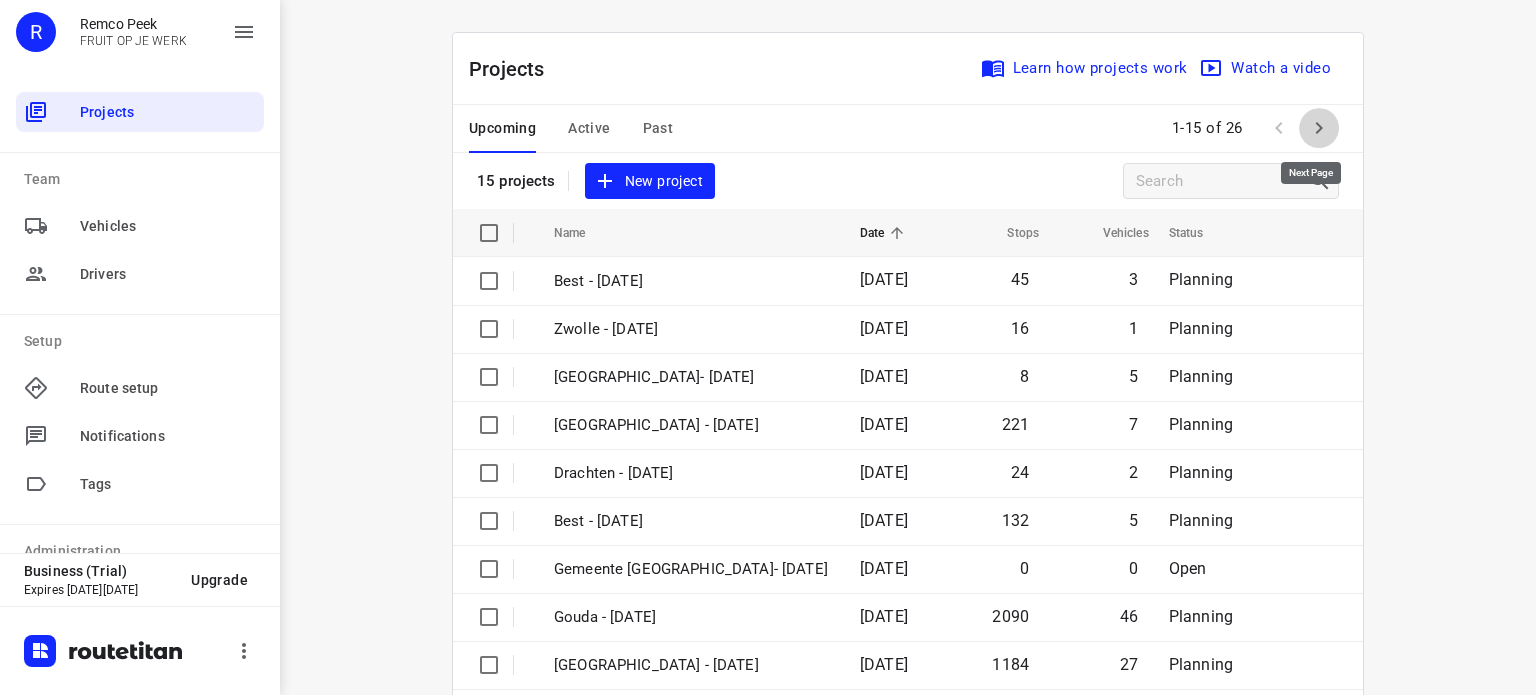 click 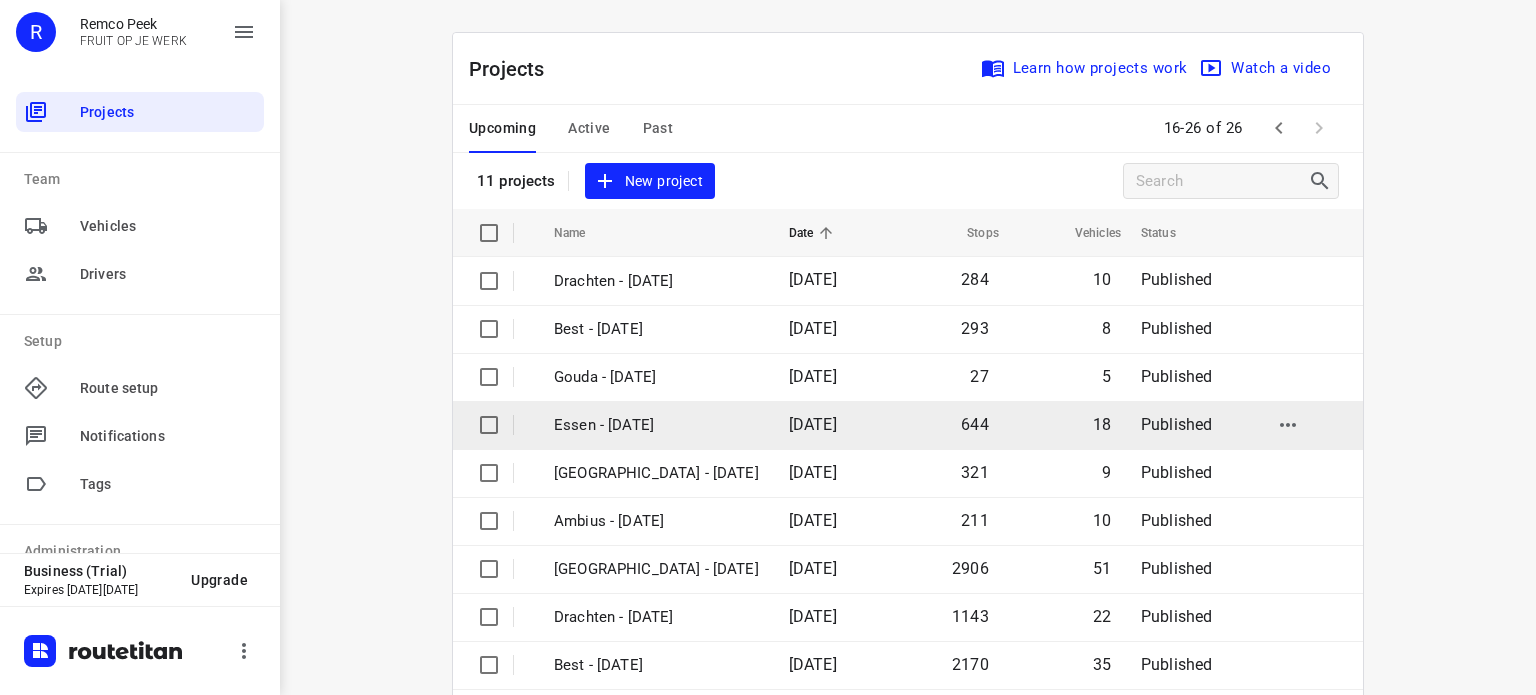 click on "644" at bounding box center [945, 425] 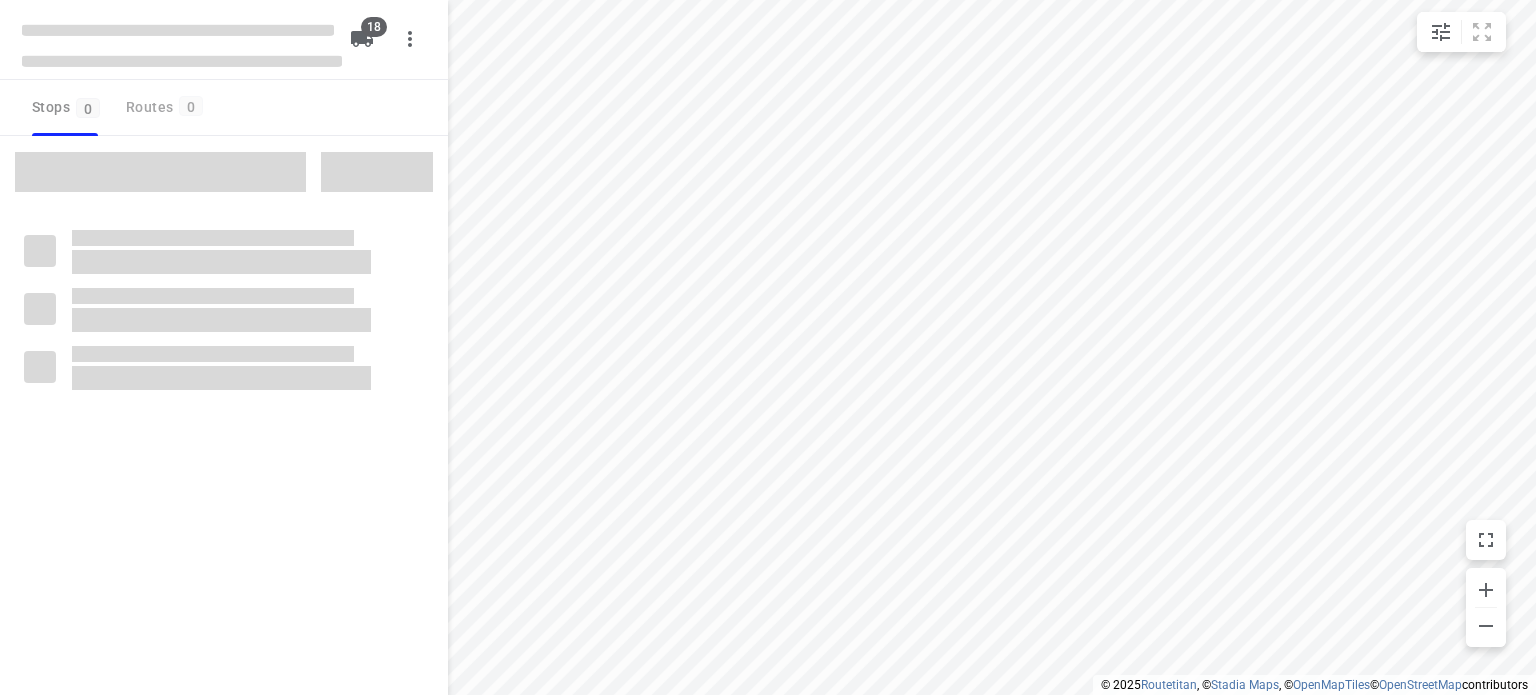 checkbox on "true" 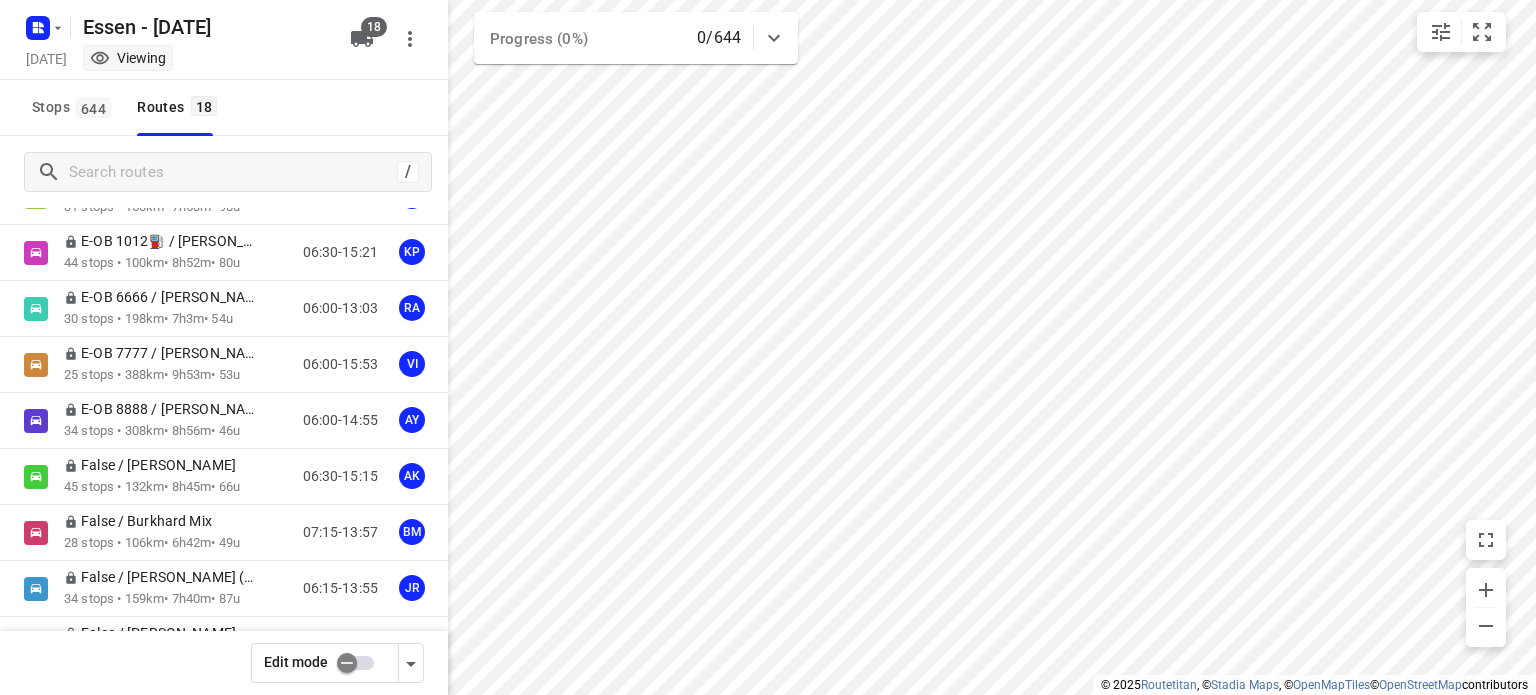 scroll, scrollTop: 201, scrollLeft: 0, axis: vertical 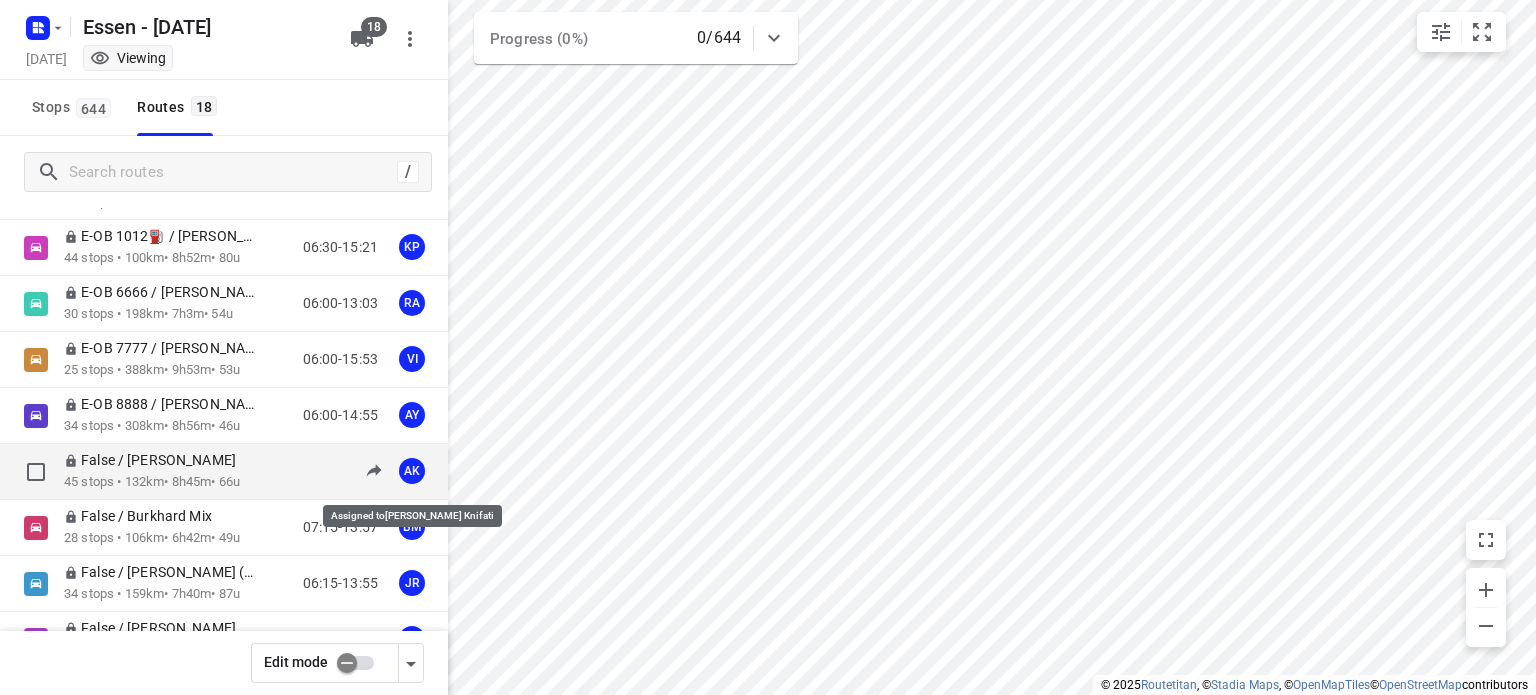 click on "AK" at bounding box center (412, 471) 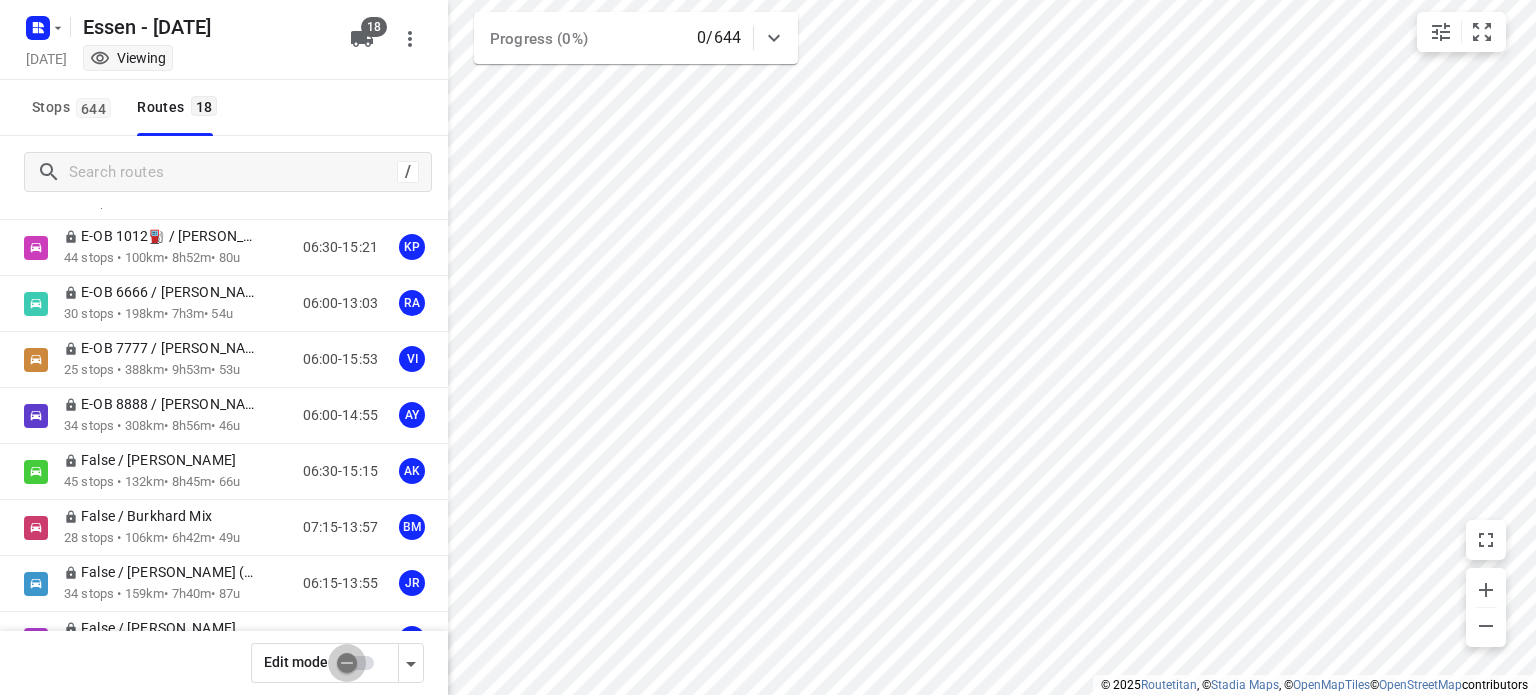 click at bounding box center [347, 663] 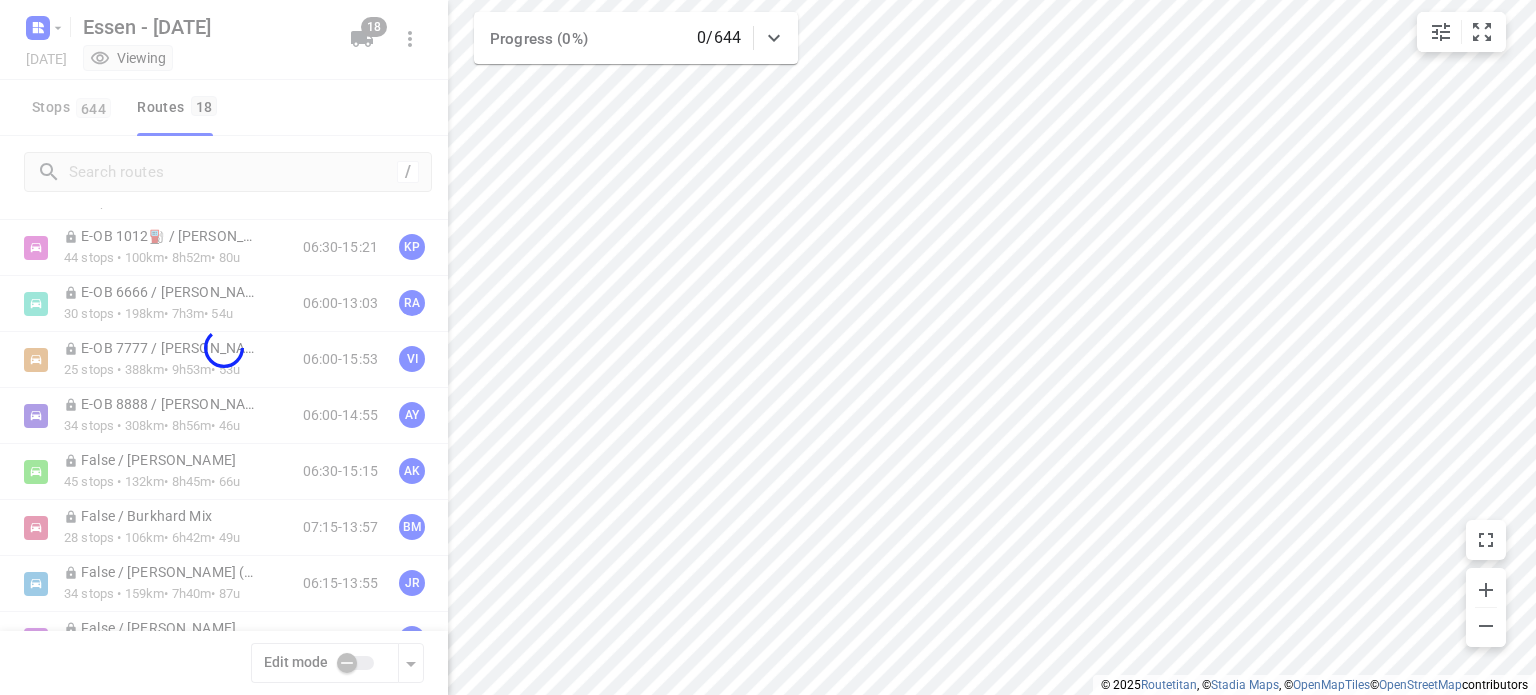 checkbox on "true" 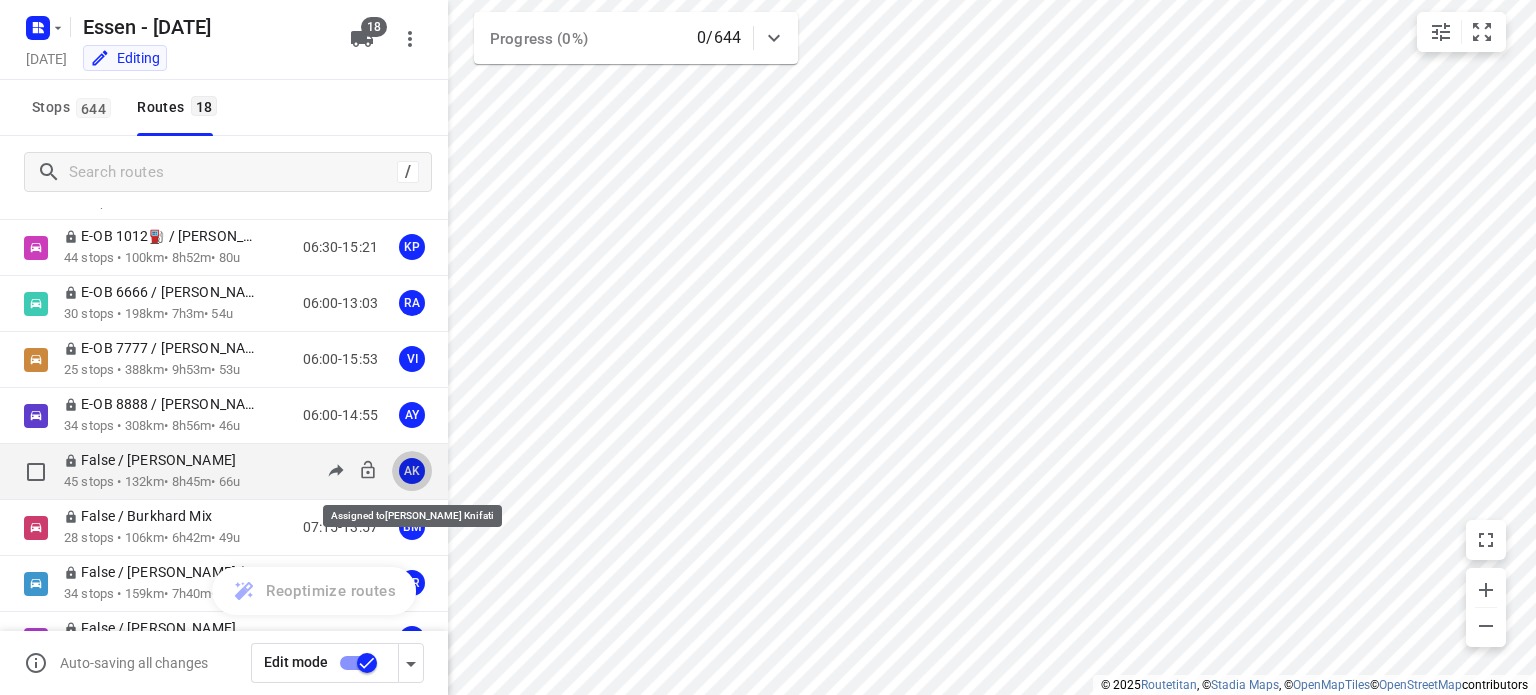 click on "AK" at bounding box center [412, 471] 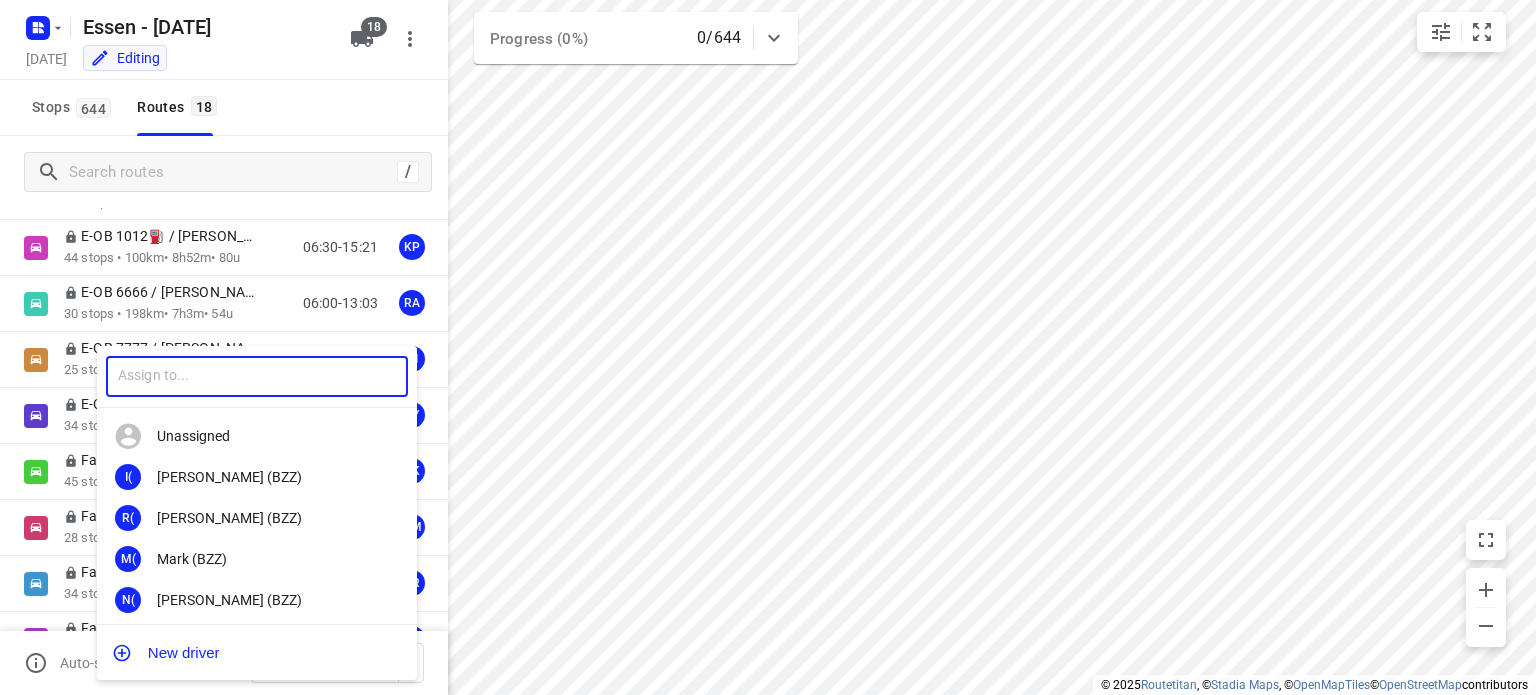 click at bounding box center (257, 376) 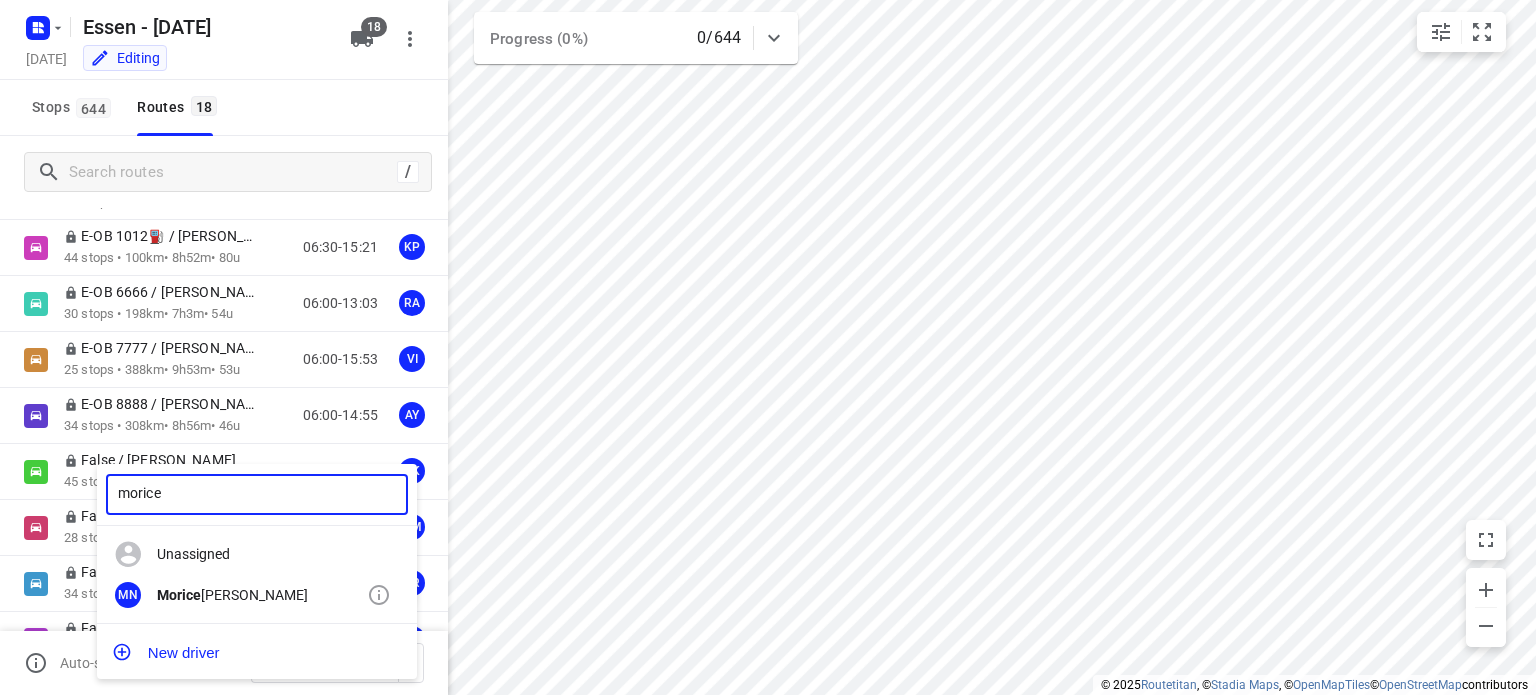type on "morice" 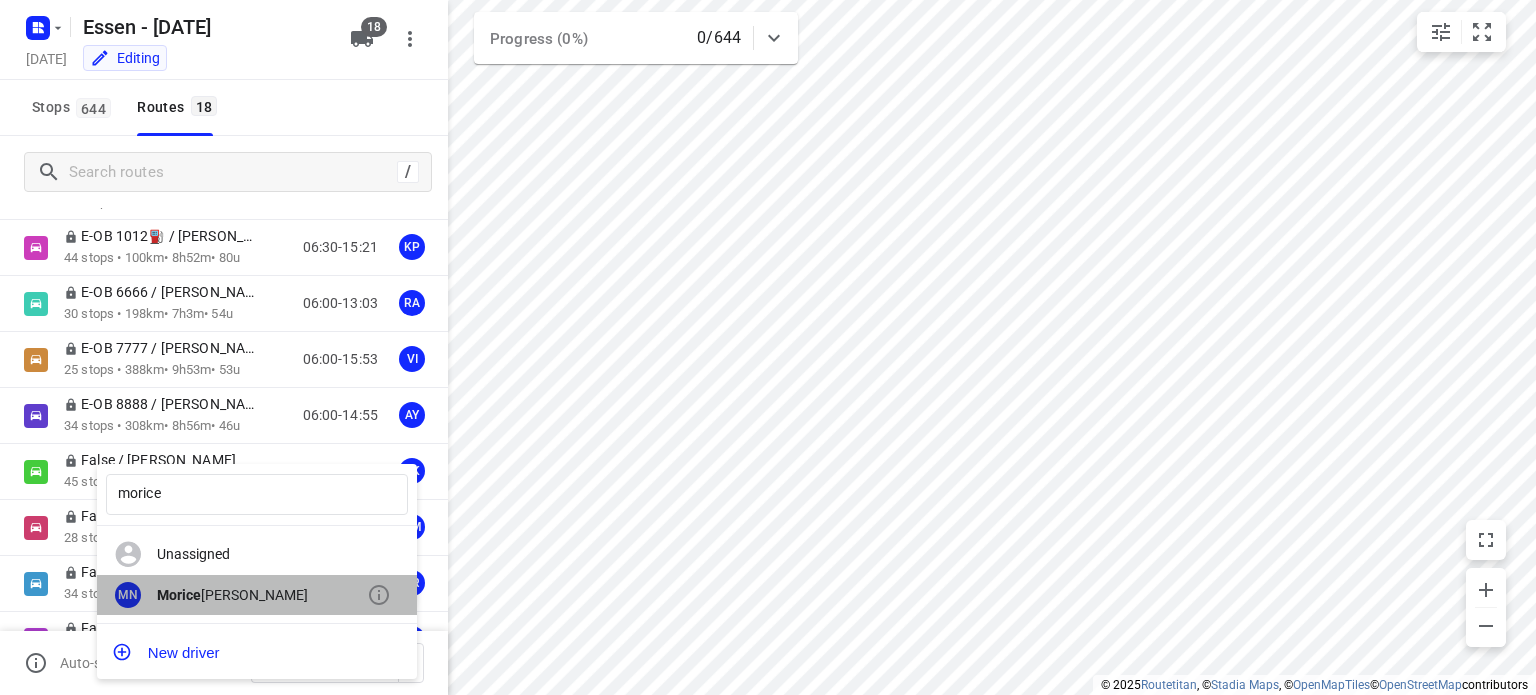 click on "Morice" 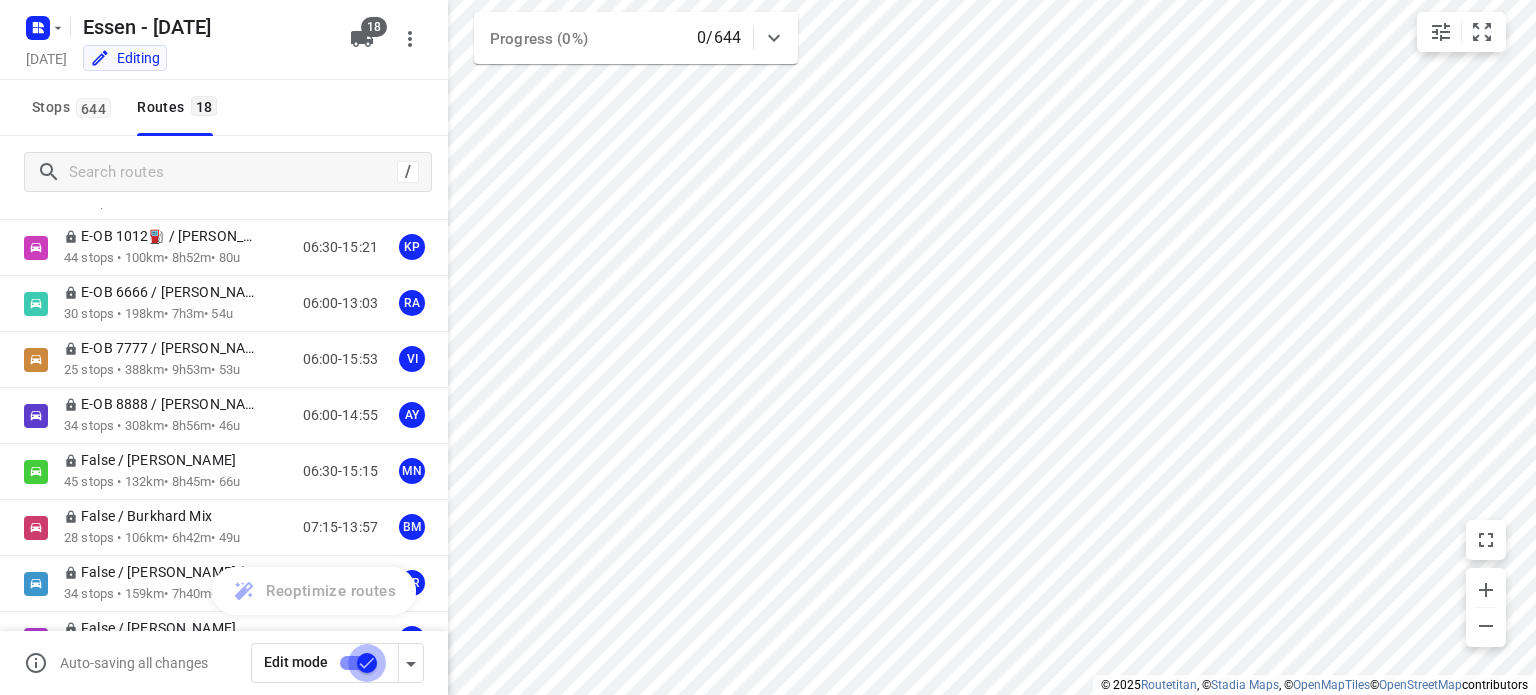 click at bounding box center (367, 663) 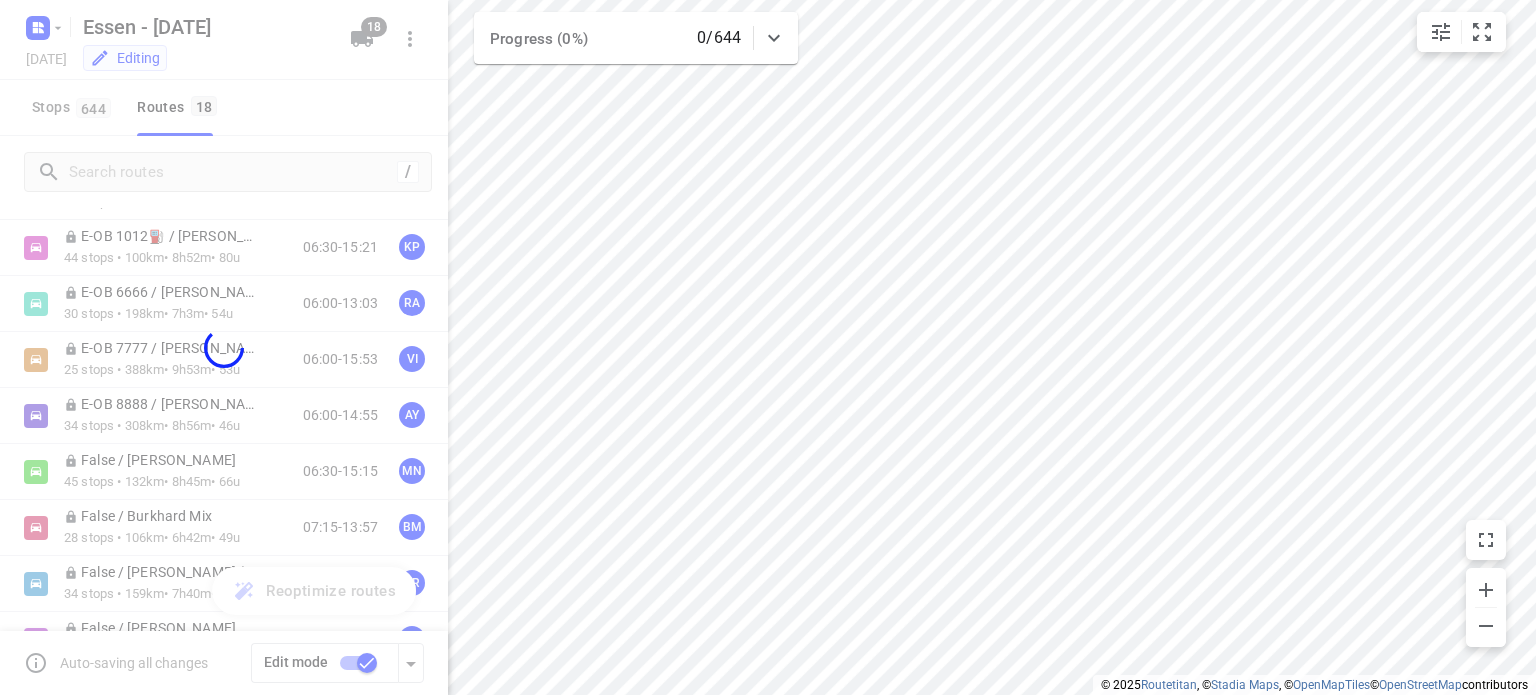 checkbox on "false" 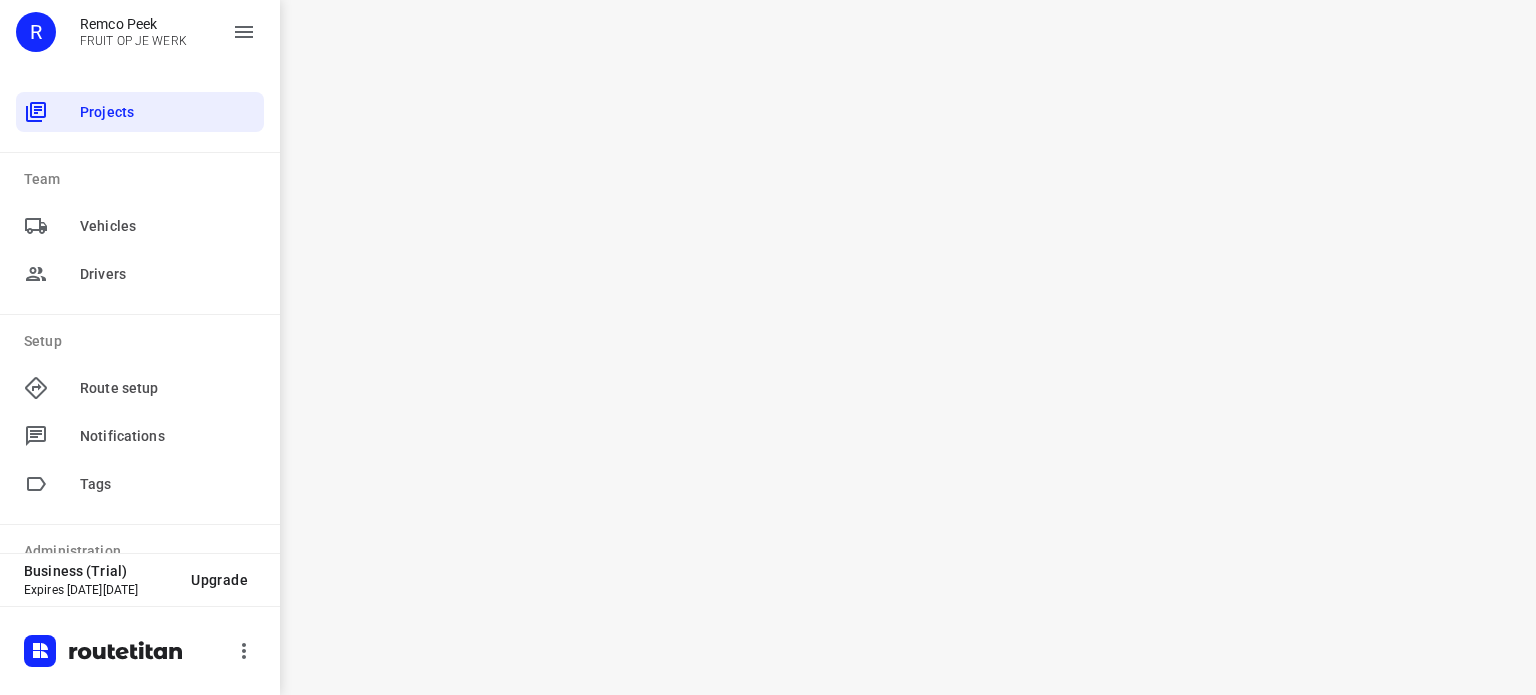 scroll, scrollTop: 0, scrollLeft: 0, axis: both 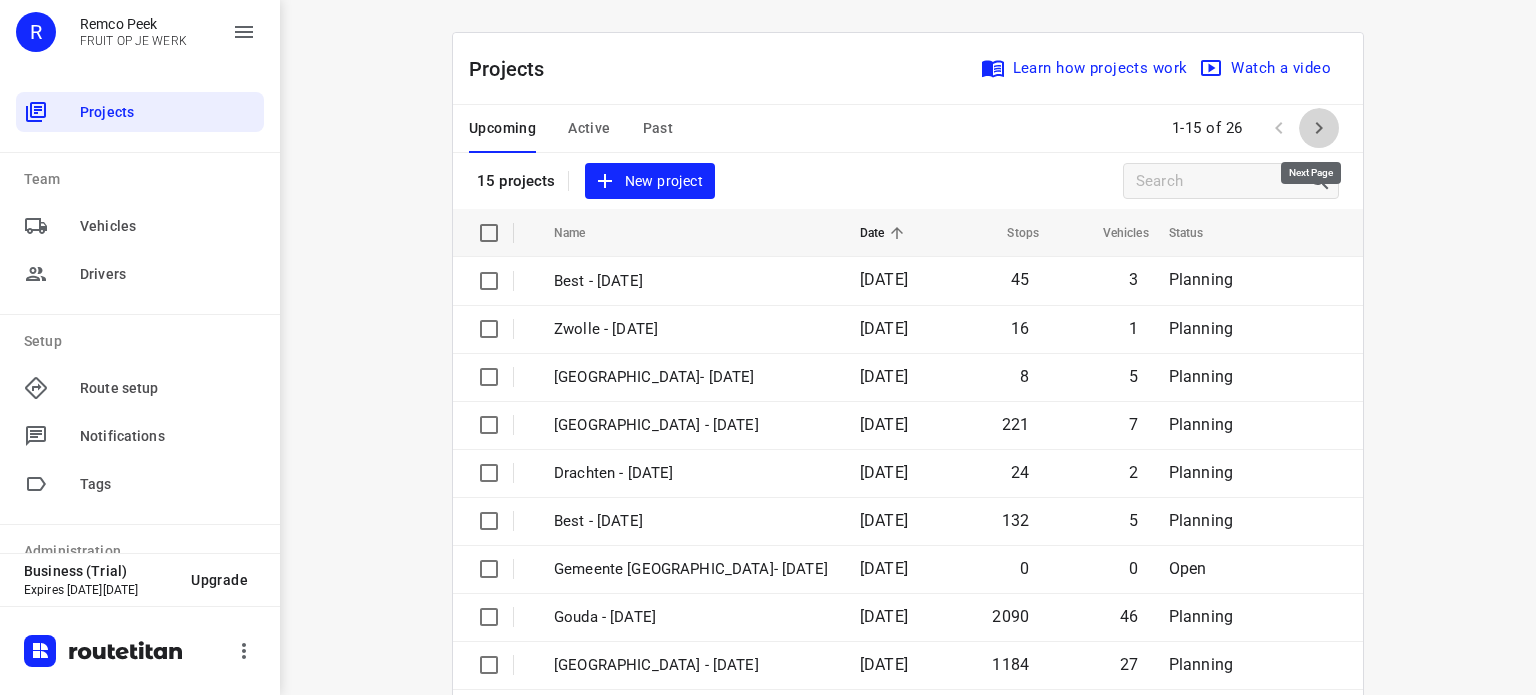 click 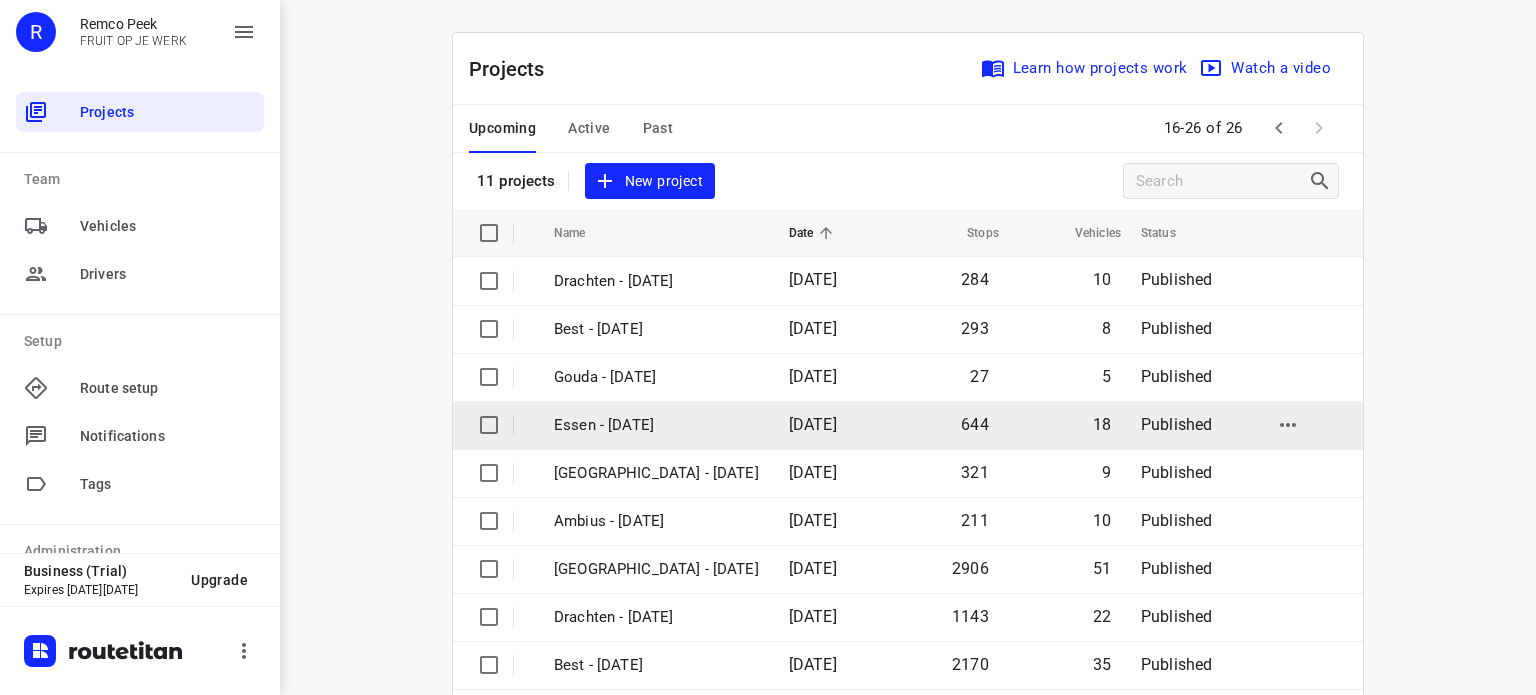 click on "Essen - [DATE]" at bounding box center [656, 425] 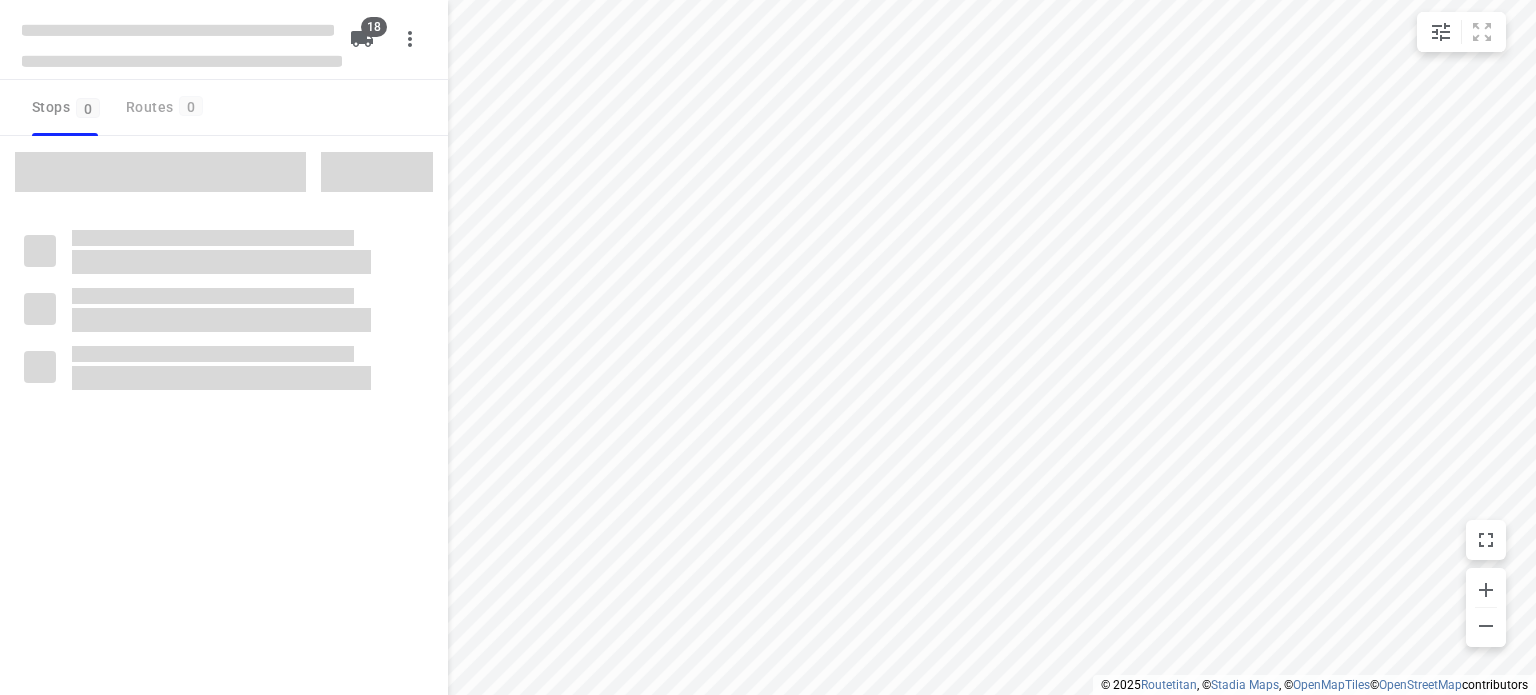 checkbox on "true" 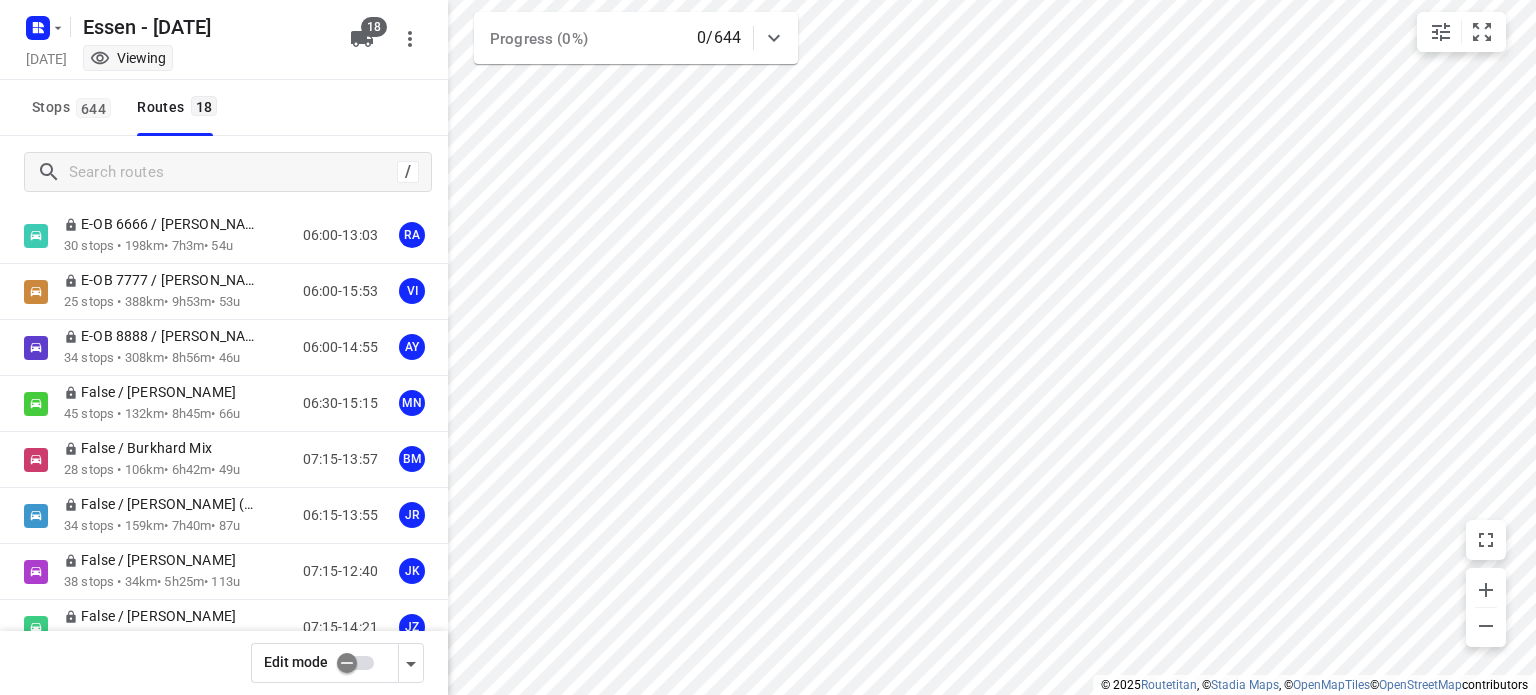 scroll, scrollTop: 181, scrollLeft: 0, axis: vertical 